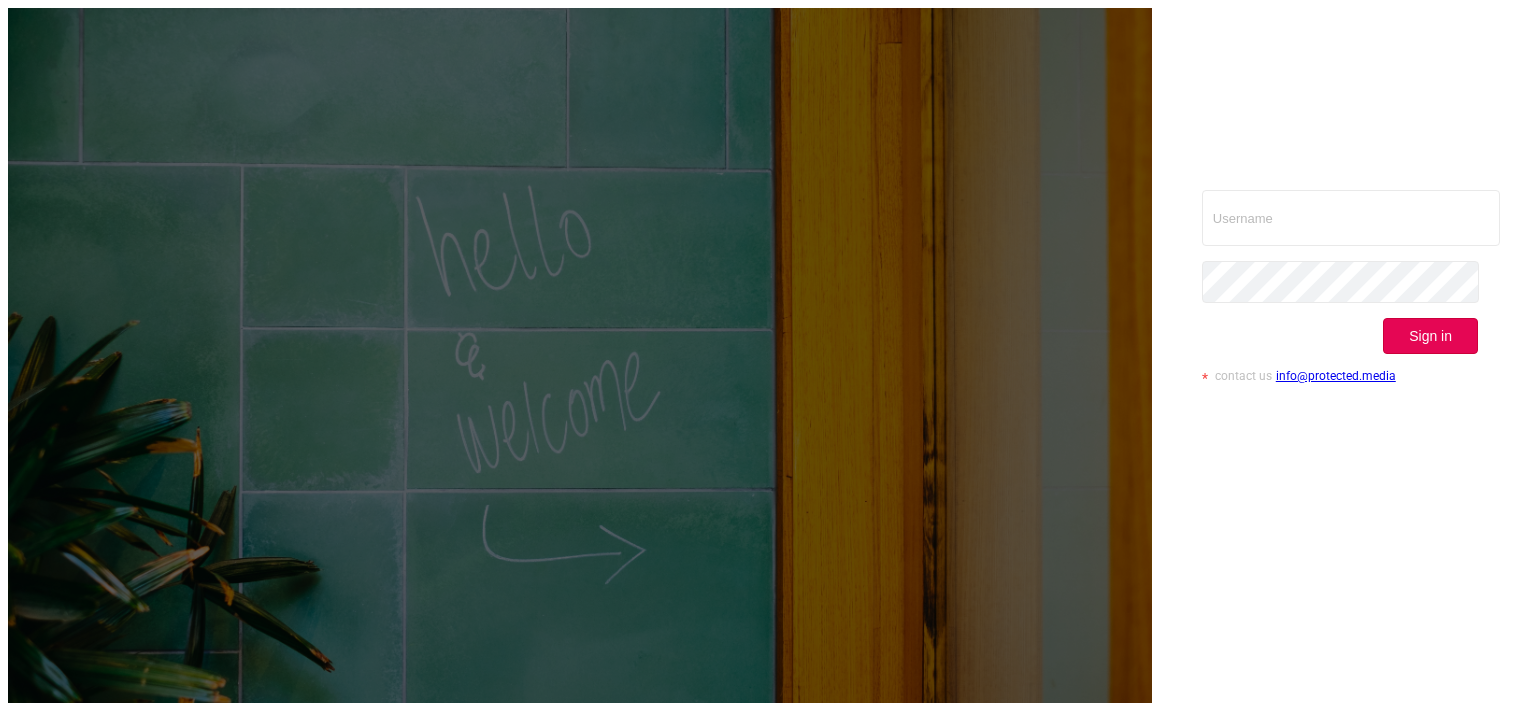 scroll, scrollTop: 0, scrollLeft: 0, axis: both 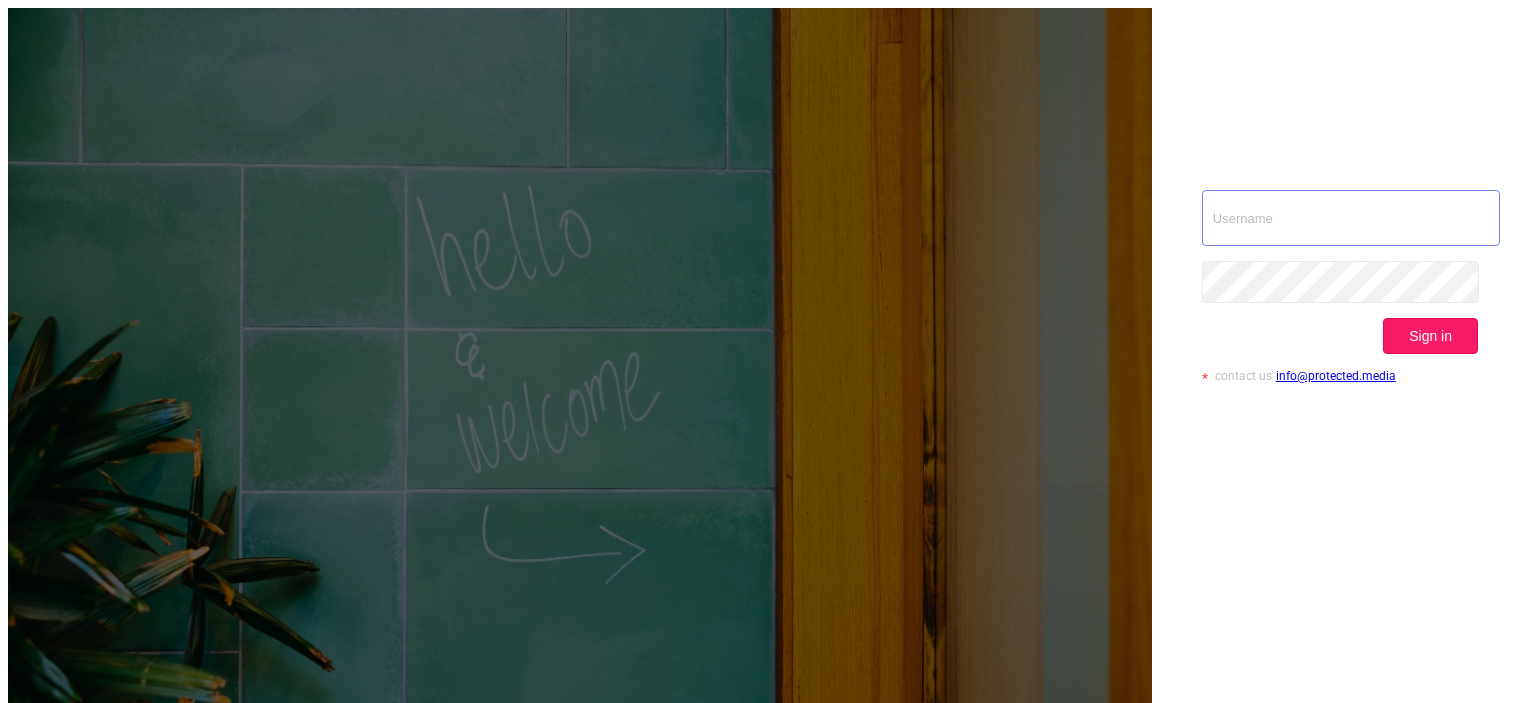 type on "tosh@buzzoola.com" 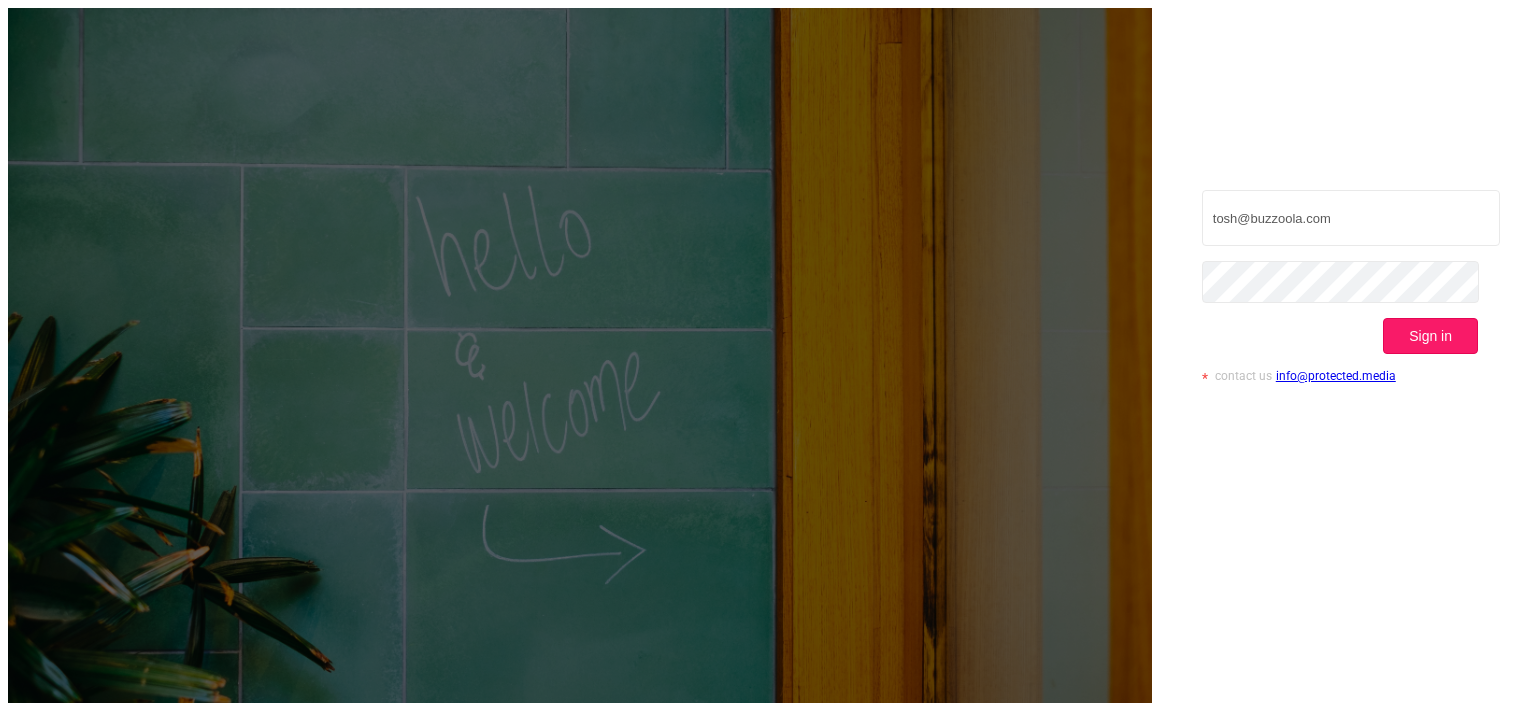 click on "Sign in" at bounding box center [1430, 336] 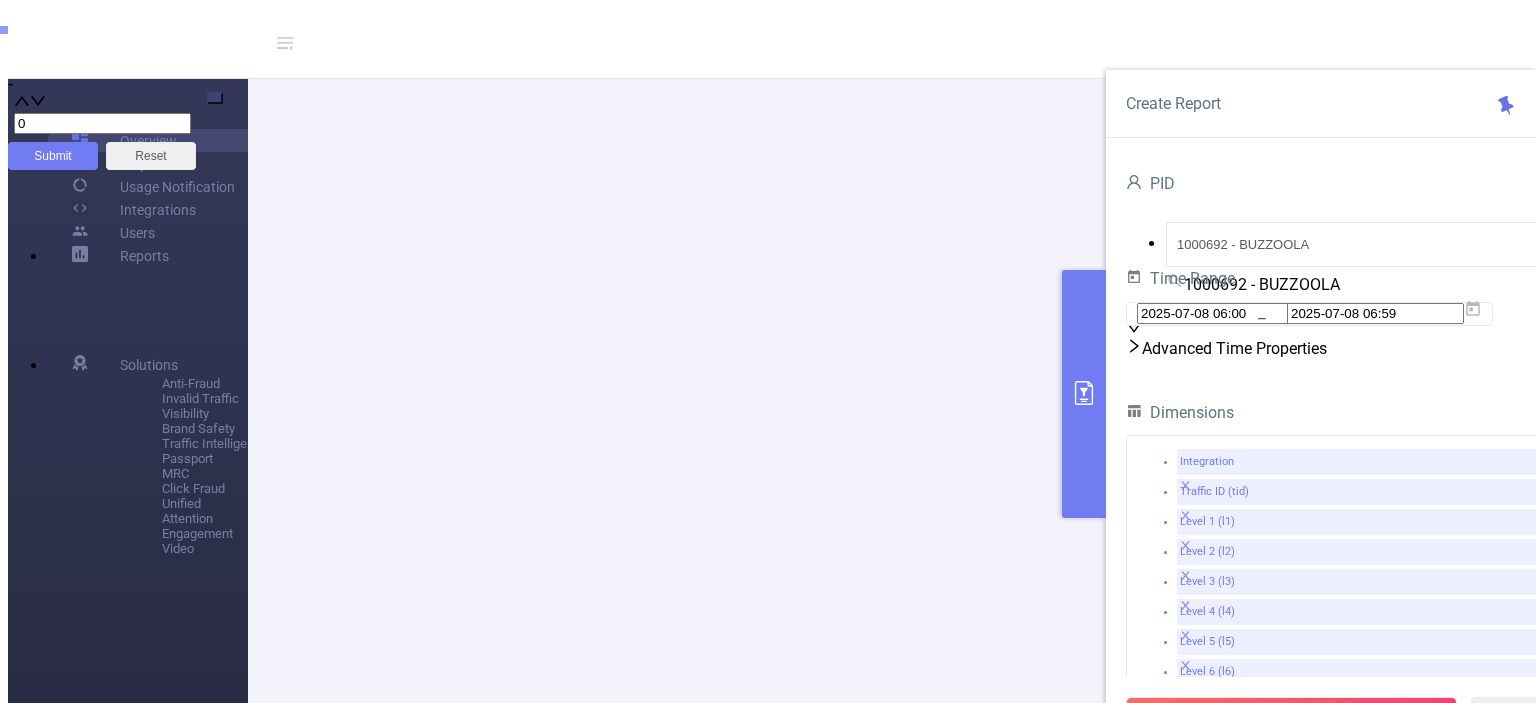 click at bounding box center (1473, 309) 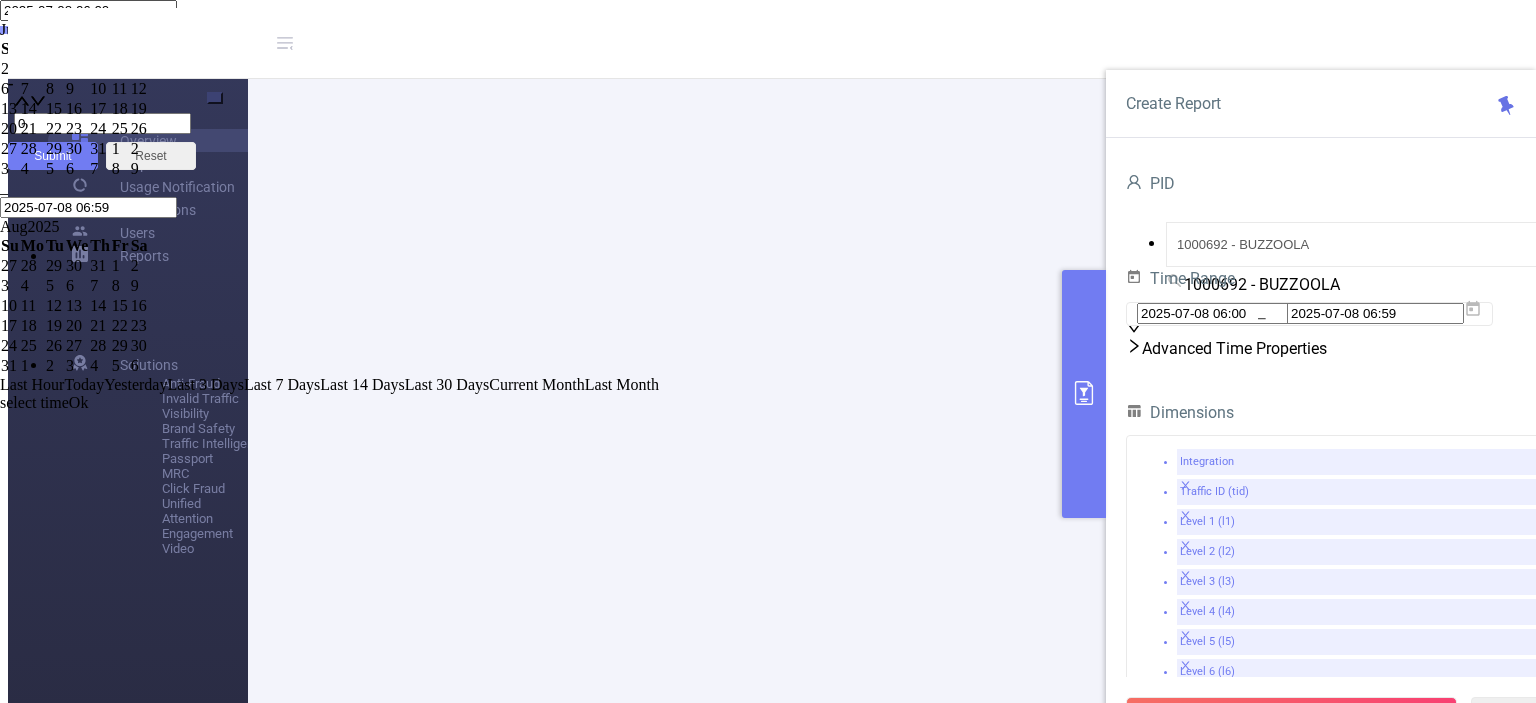 click on "1" at bounding box center (10, 69) 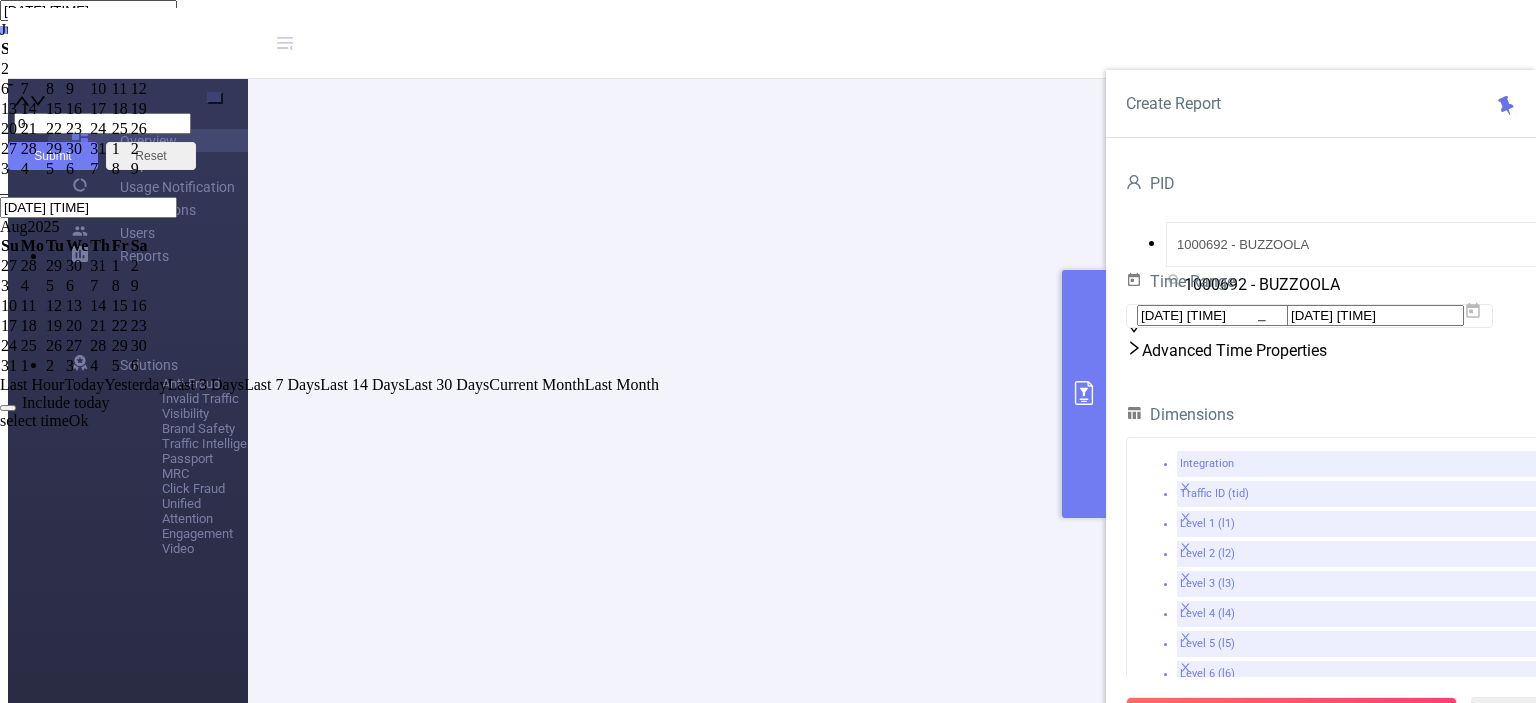 click on "Ok" at bounding box center (79, 420) 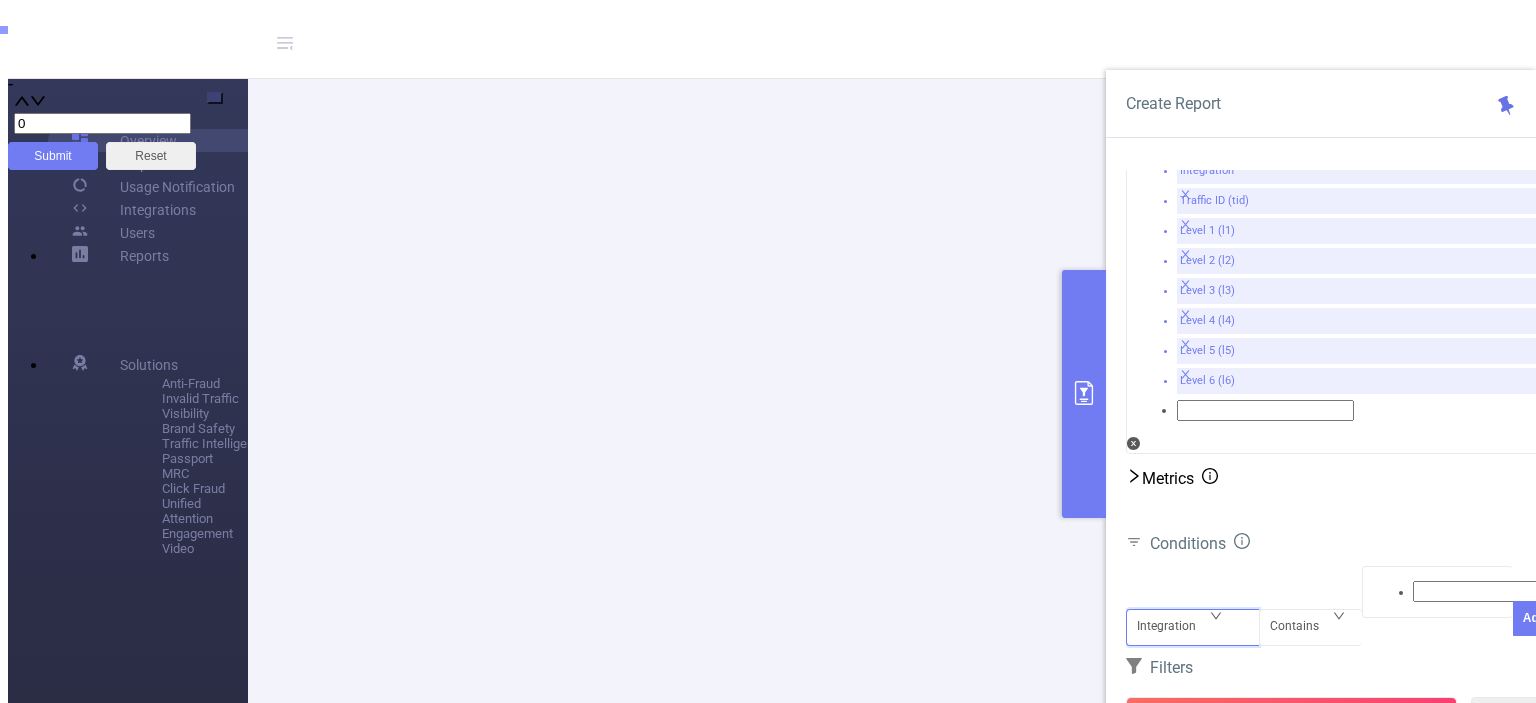 click on "Integration" at bounding box center (1173, 626) 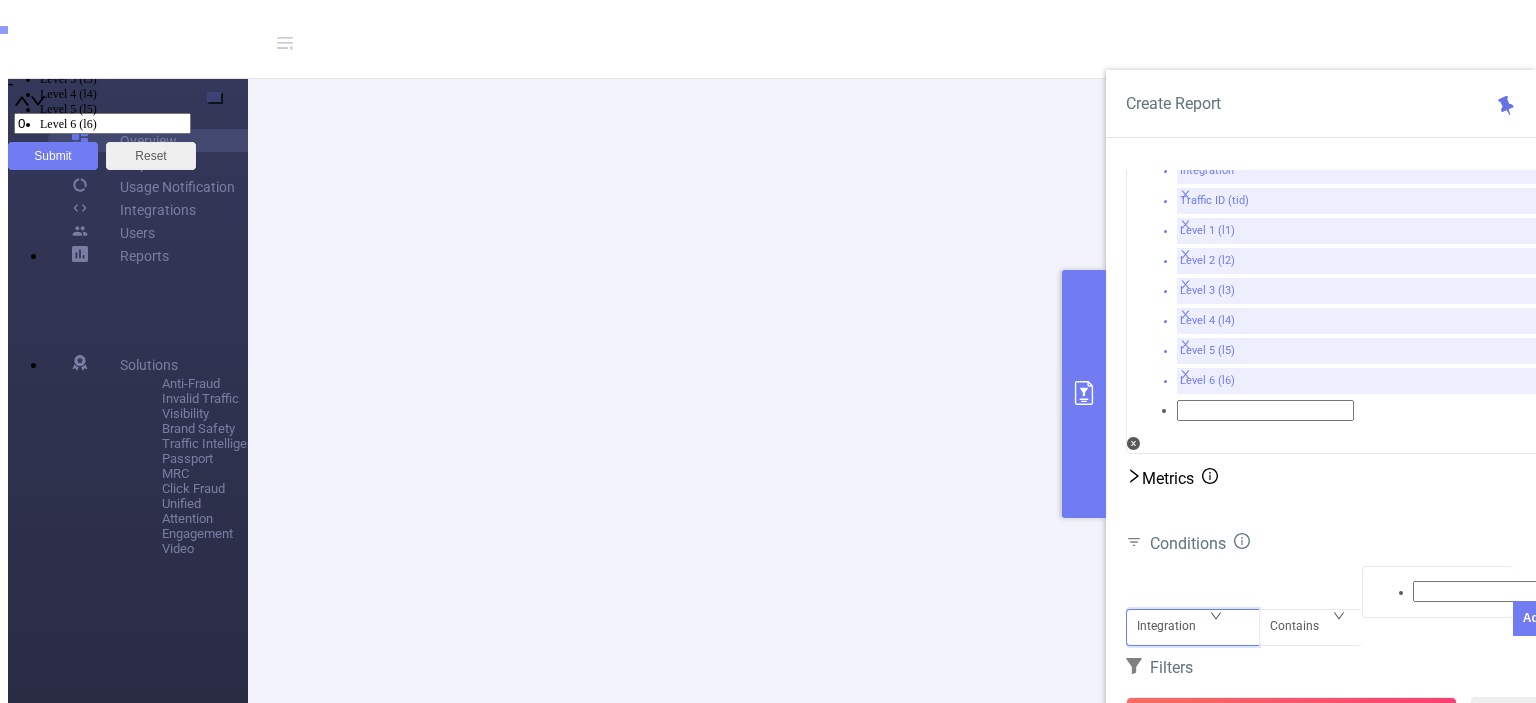 click on "Level 2 (l2)" at bounding box center [788, 64] 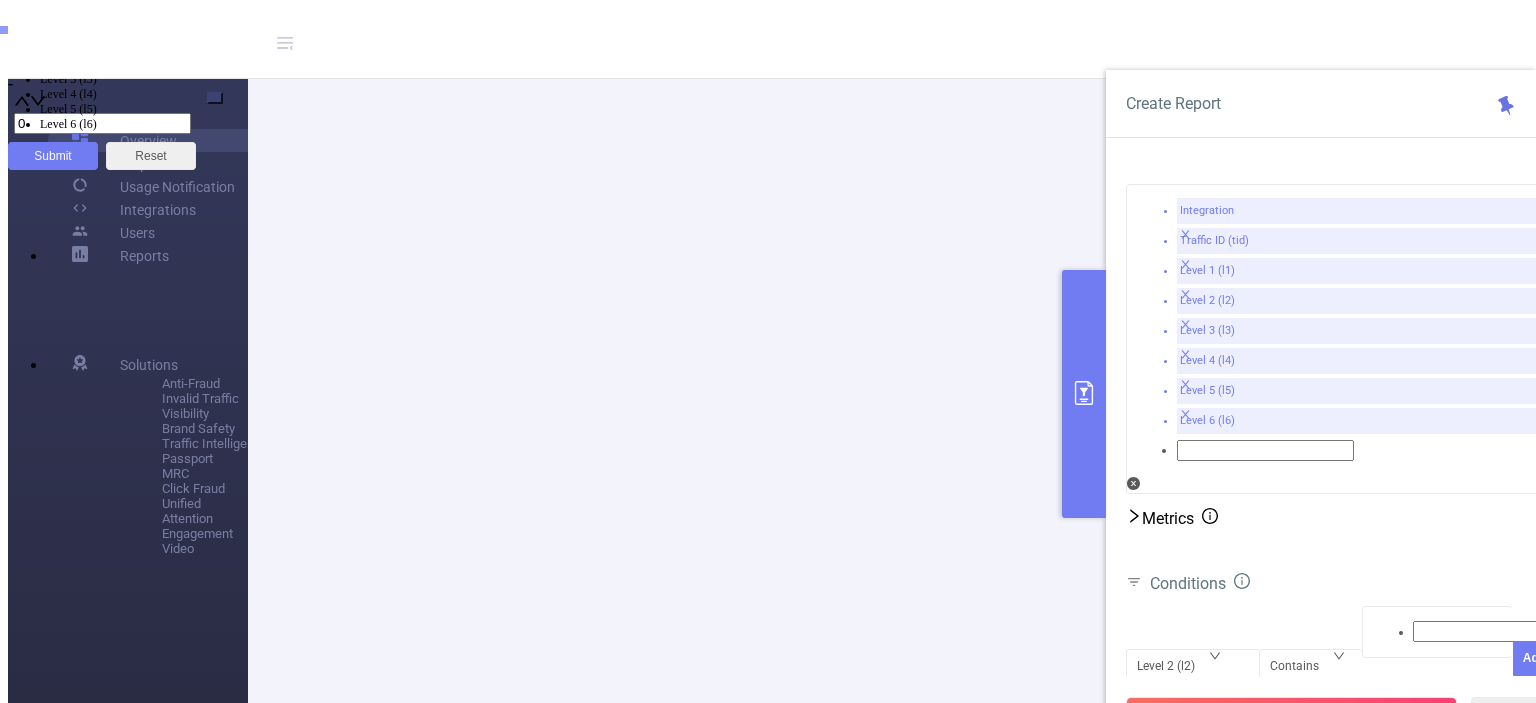 click on "Metrics" at bounding box center (1341, 97) 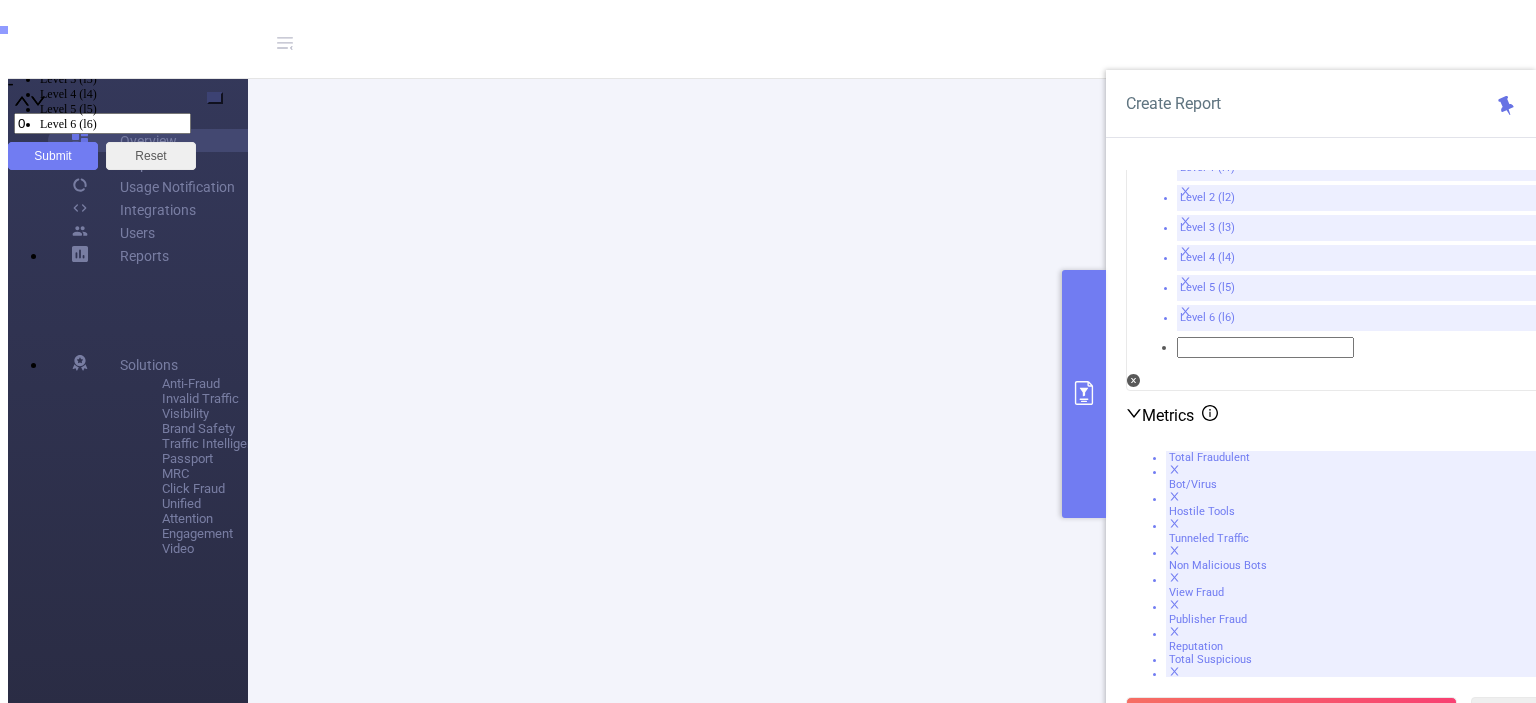click on "Metrics" at bounding box center (1341, 415) 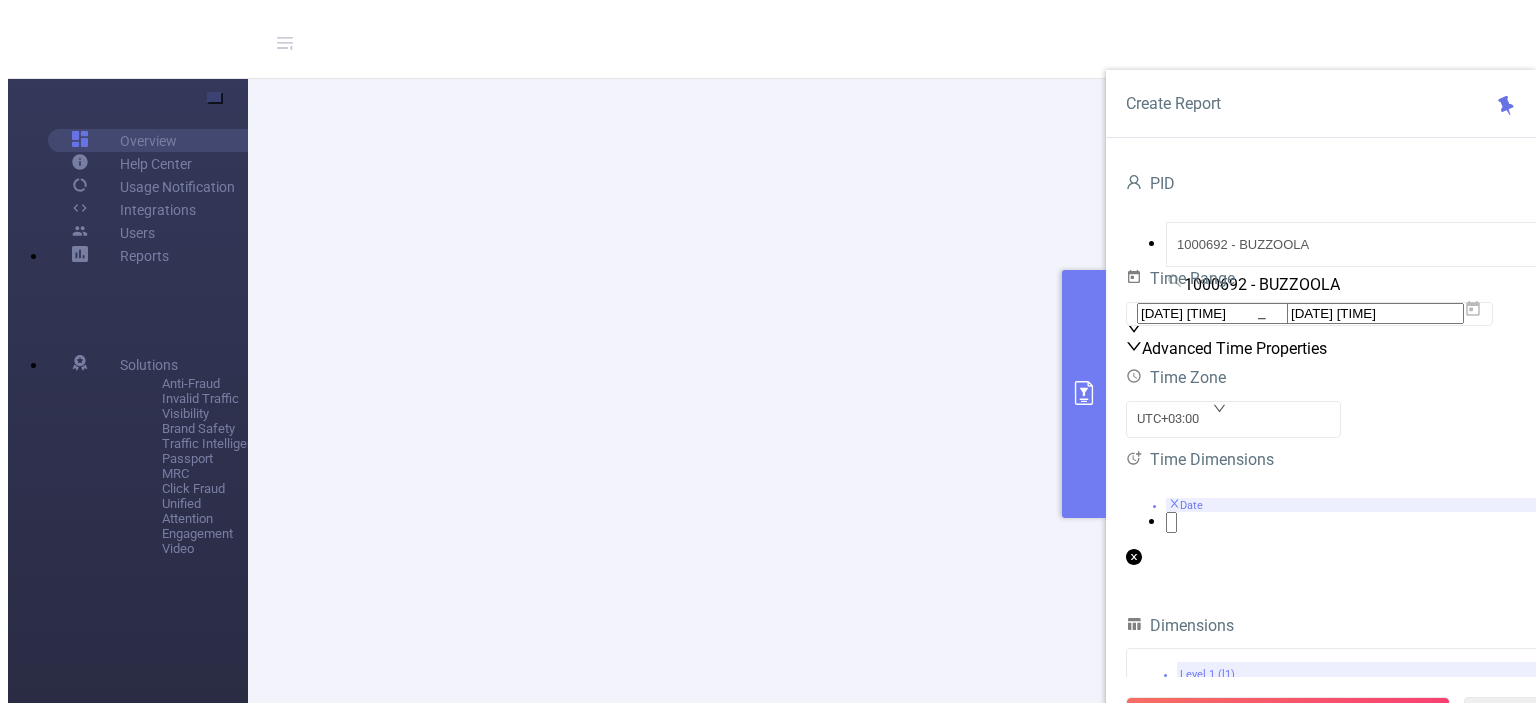scroll, scrollTop: 0, scrollLeft: 0, axis: both 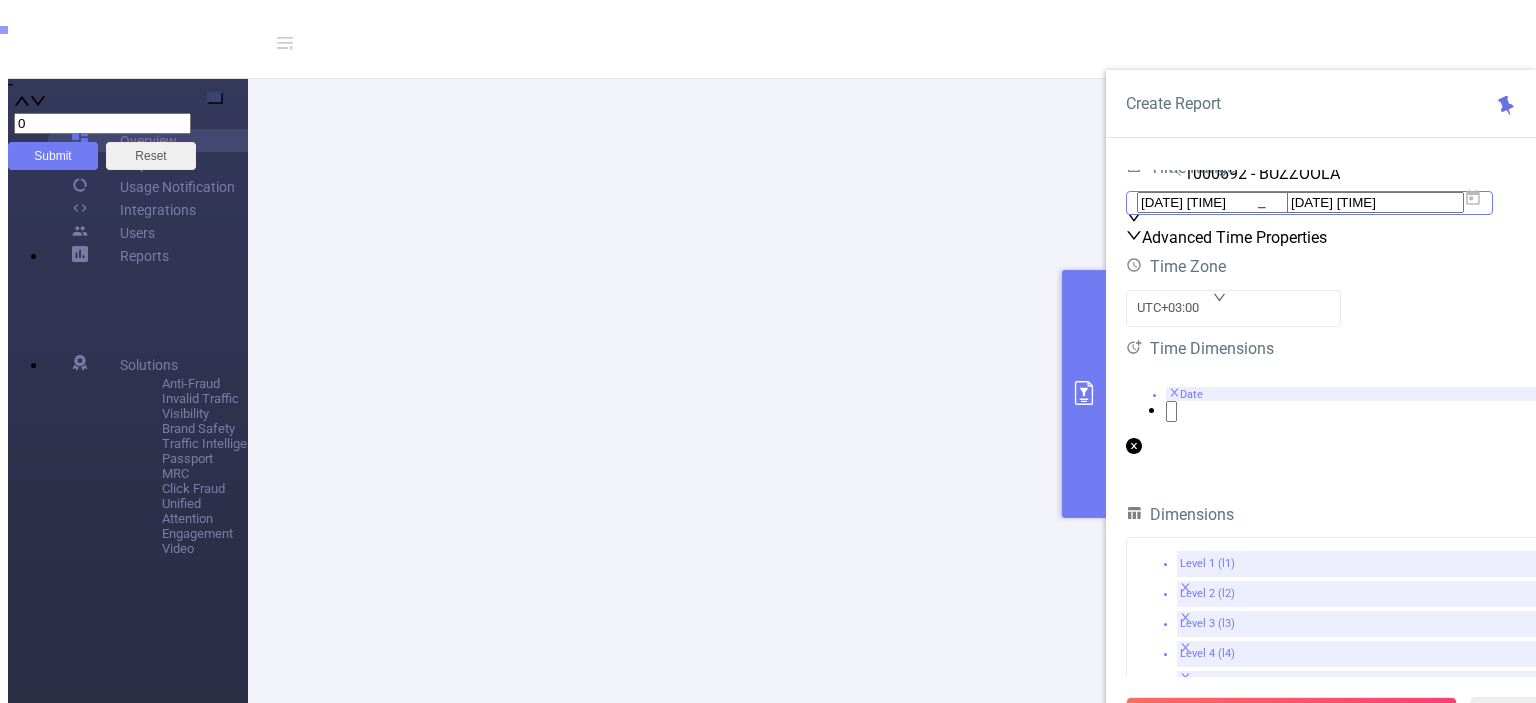click at bounding box center [1473, 198] 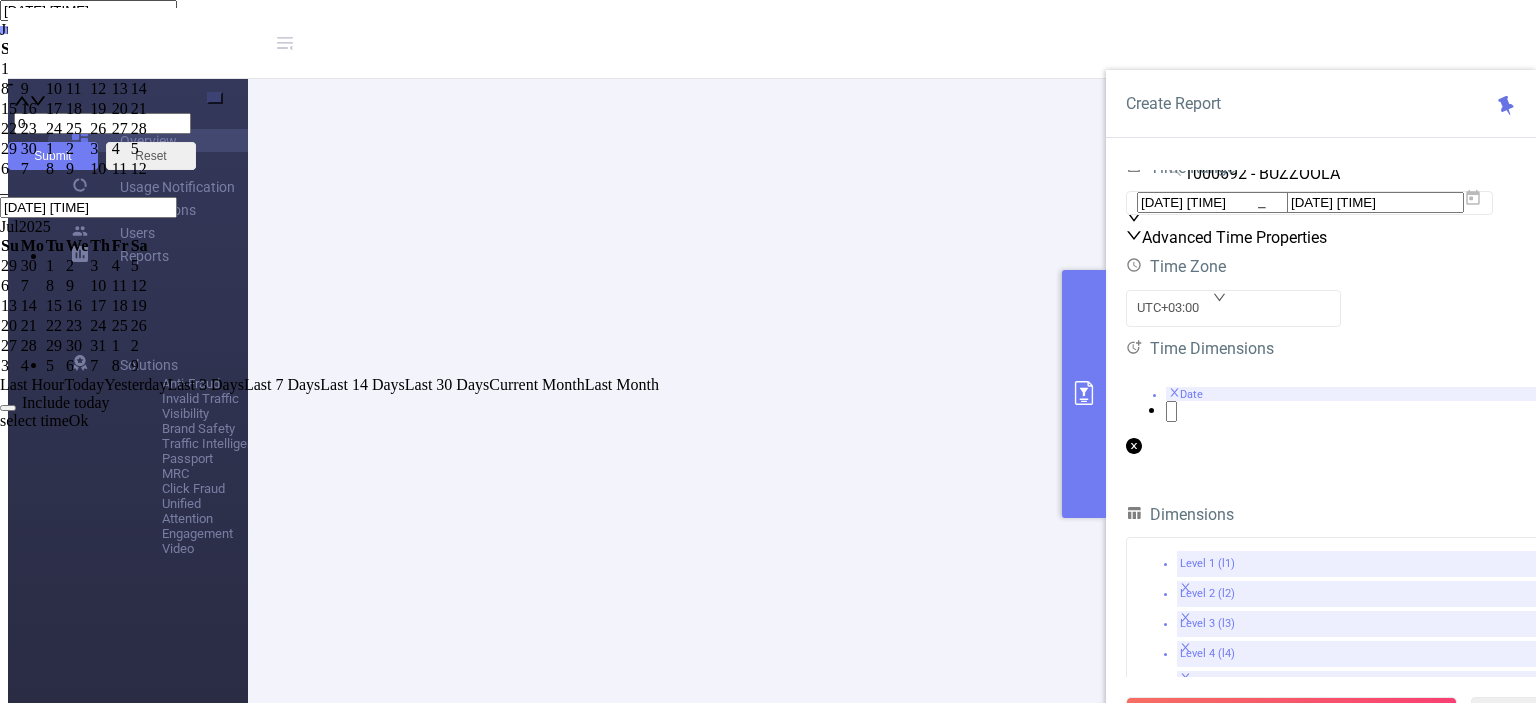 click on "1" at bounding box center (55, 266) 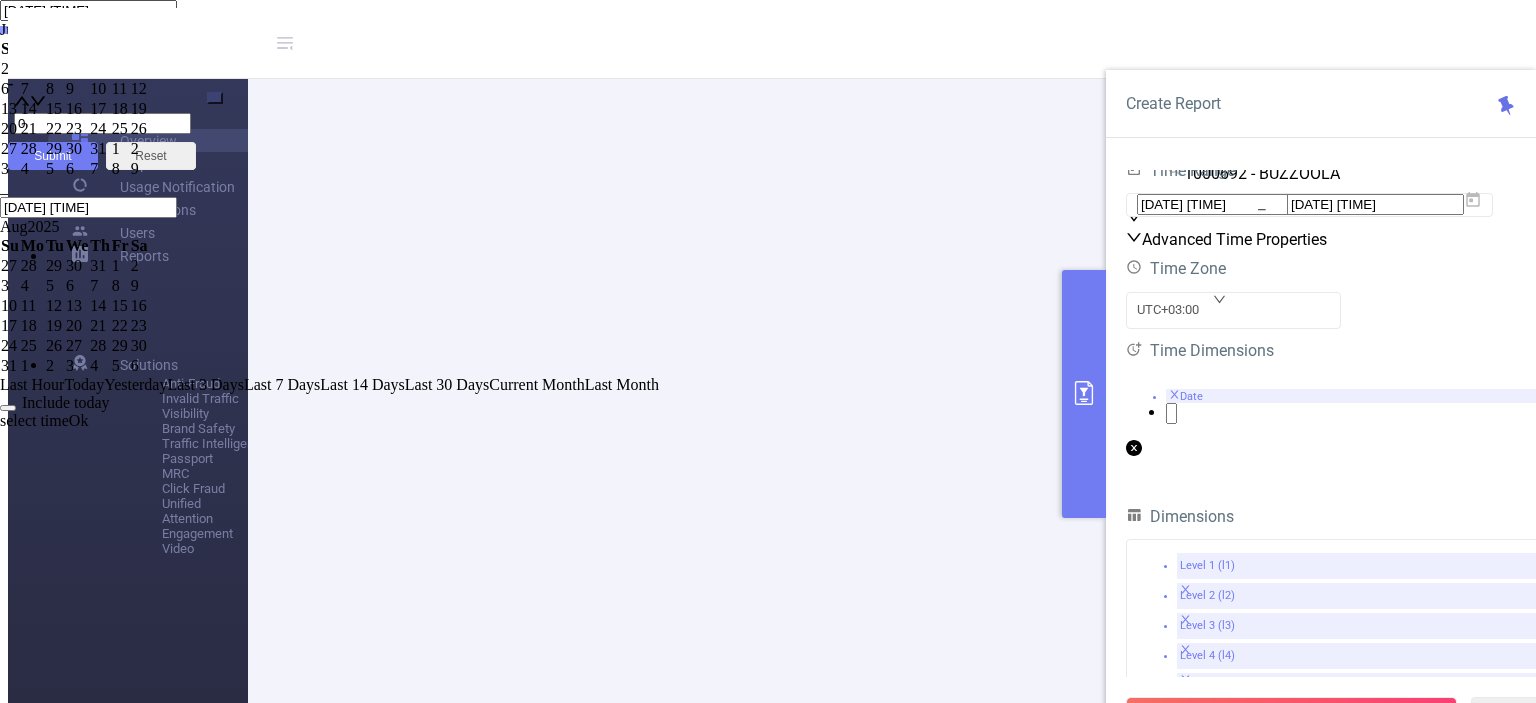 click on "Ok" at bounding box center (79, 420) 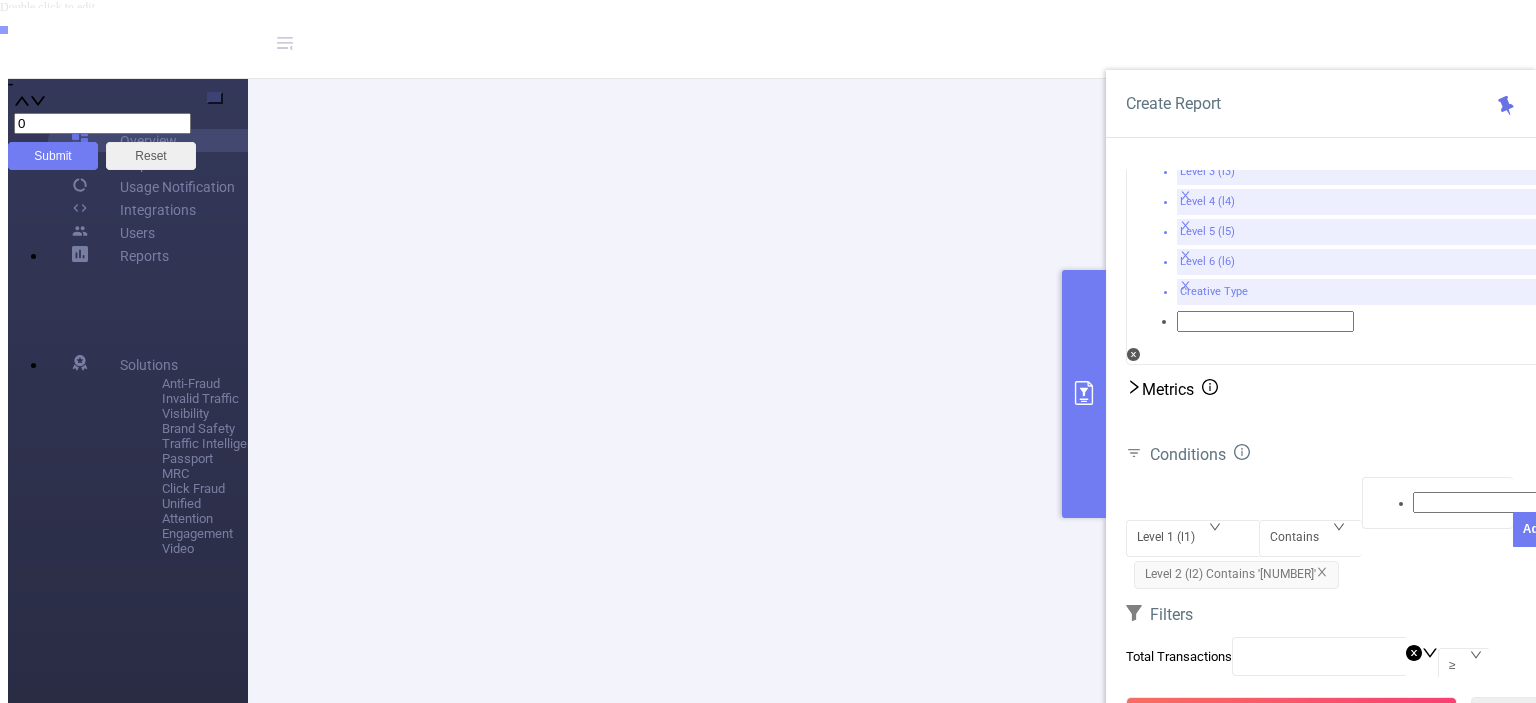 click on "Level 2 (l2) Contains '[NUMBER]'" at bounding box center (1236, 575) 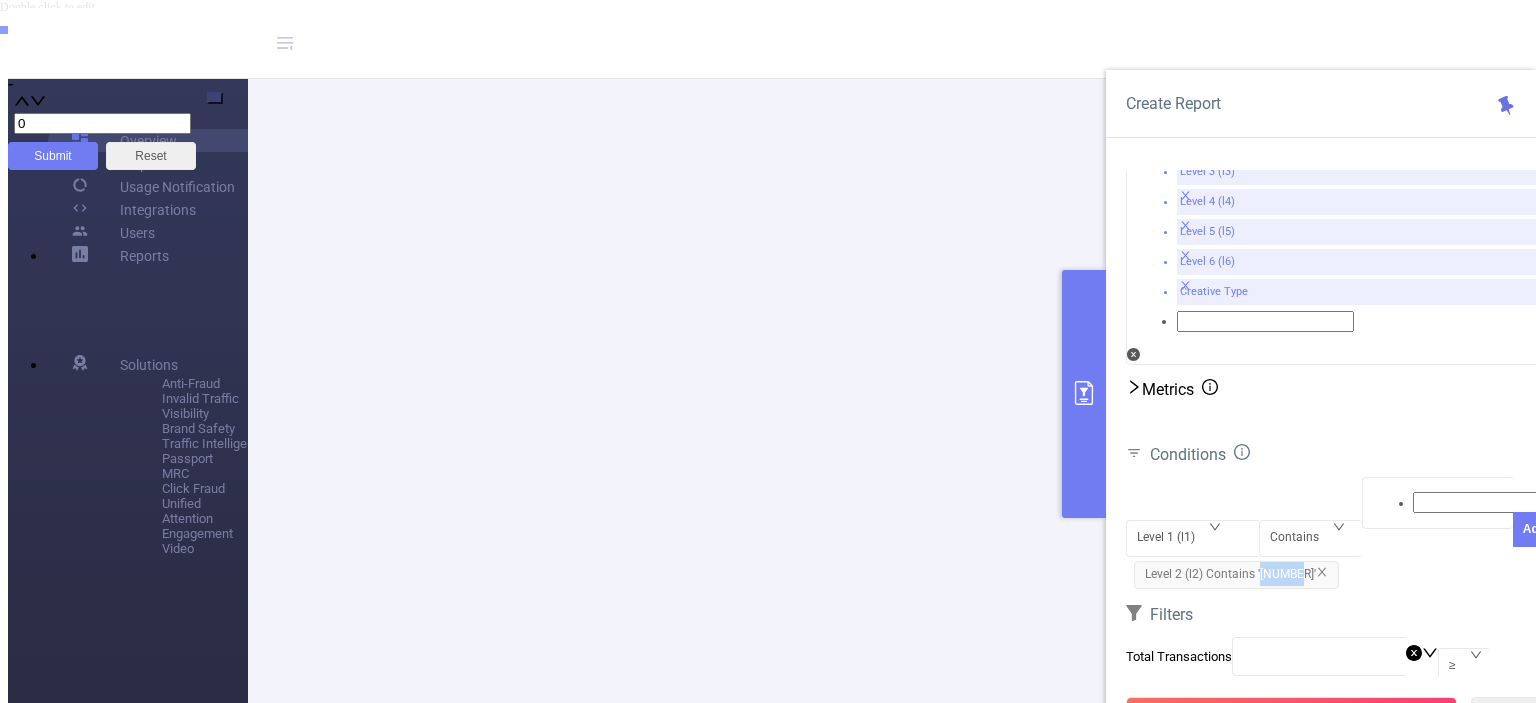 click on "Level 2 (l2) Contains '[NUMBER]'" at bounding box center [1236, 575] 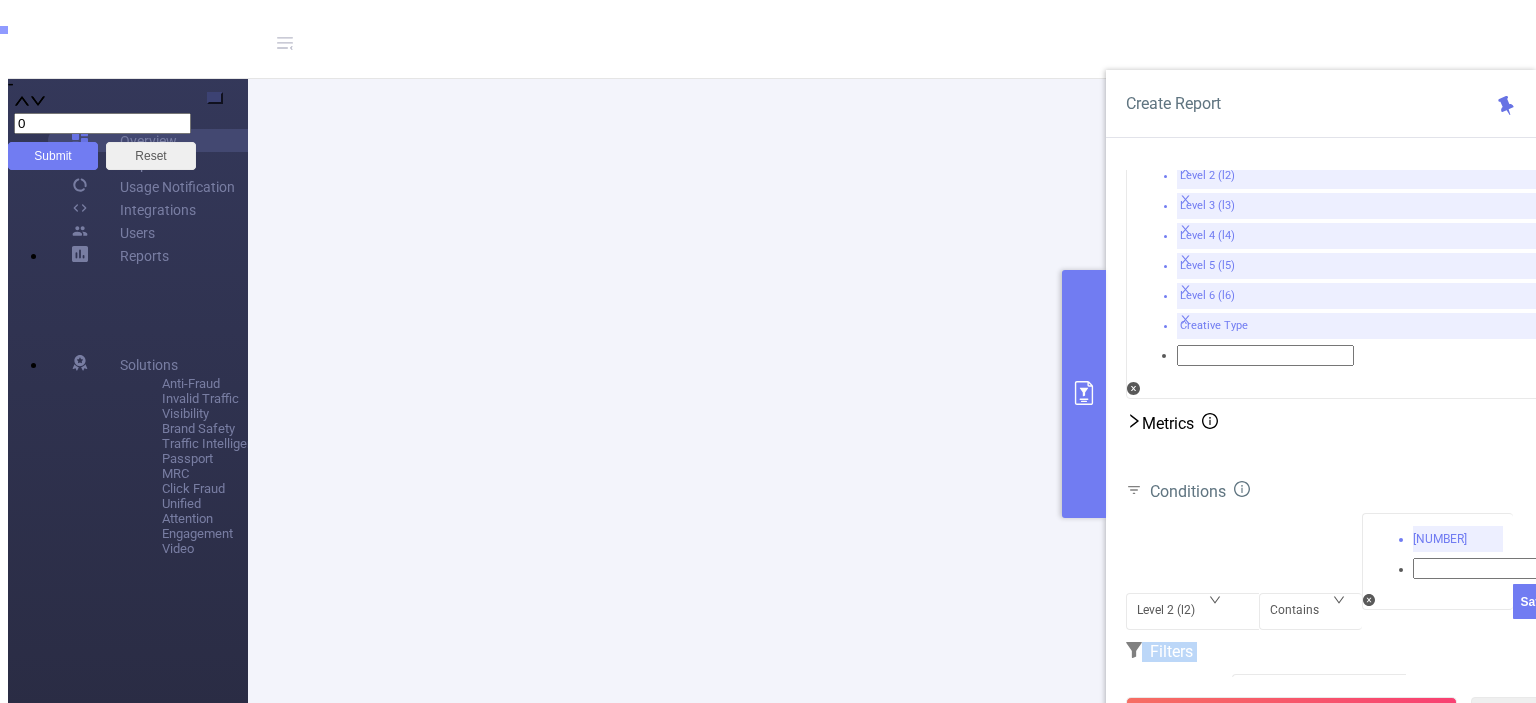 click on "Conditions  Level 2 (l2) Contains [NUMBER]   Save" at bounding box center (1341, 555) 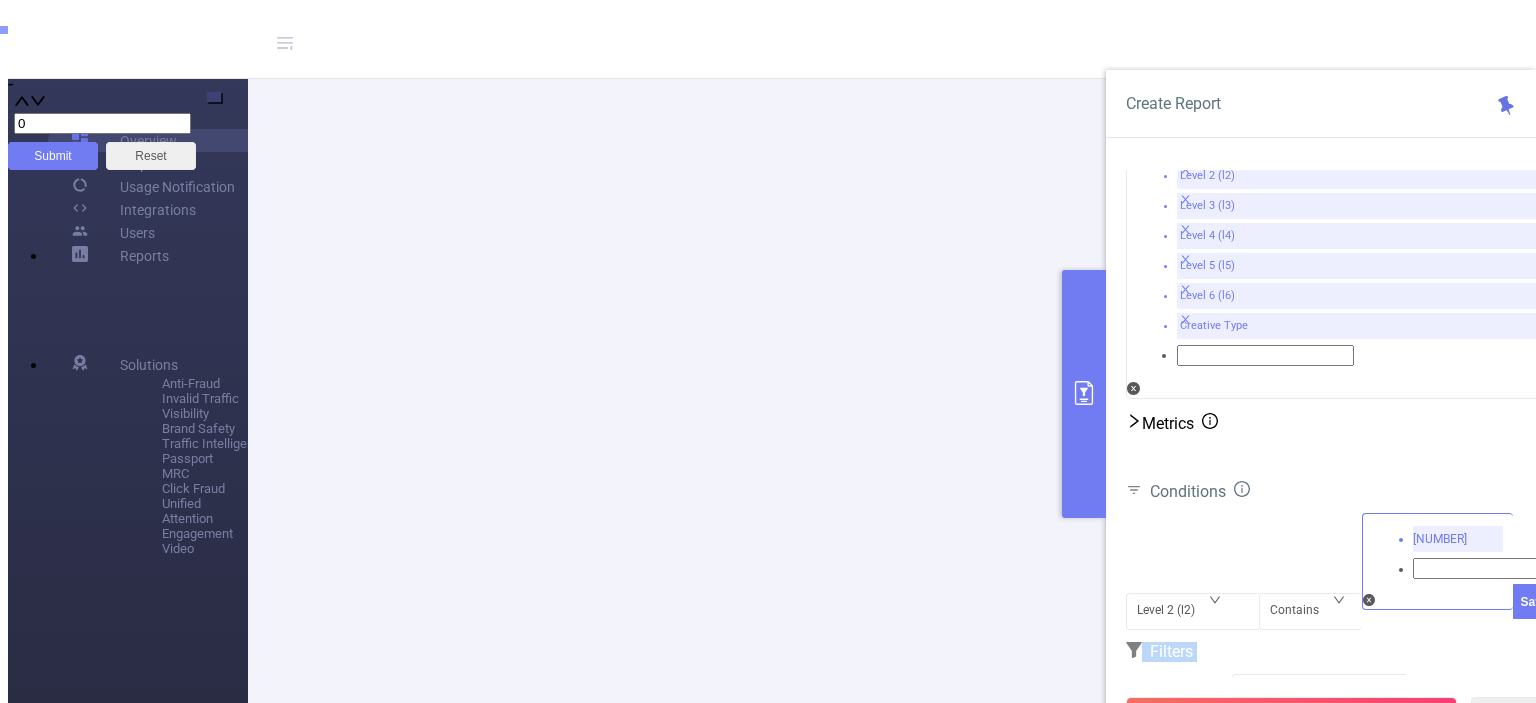click at bounding box center [1419, 563] 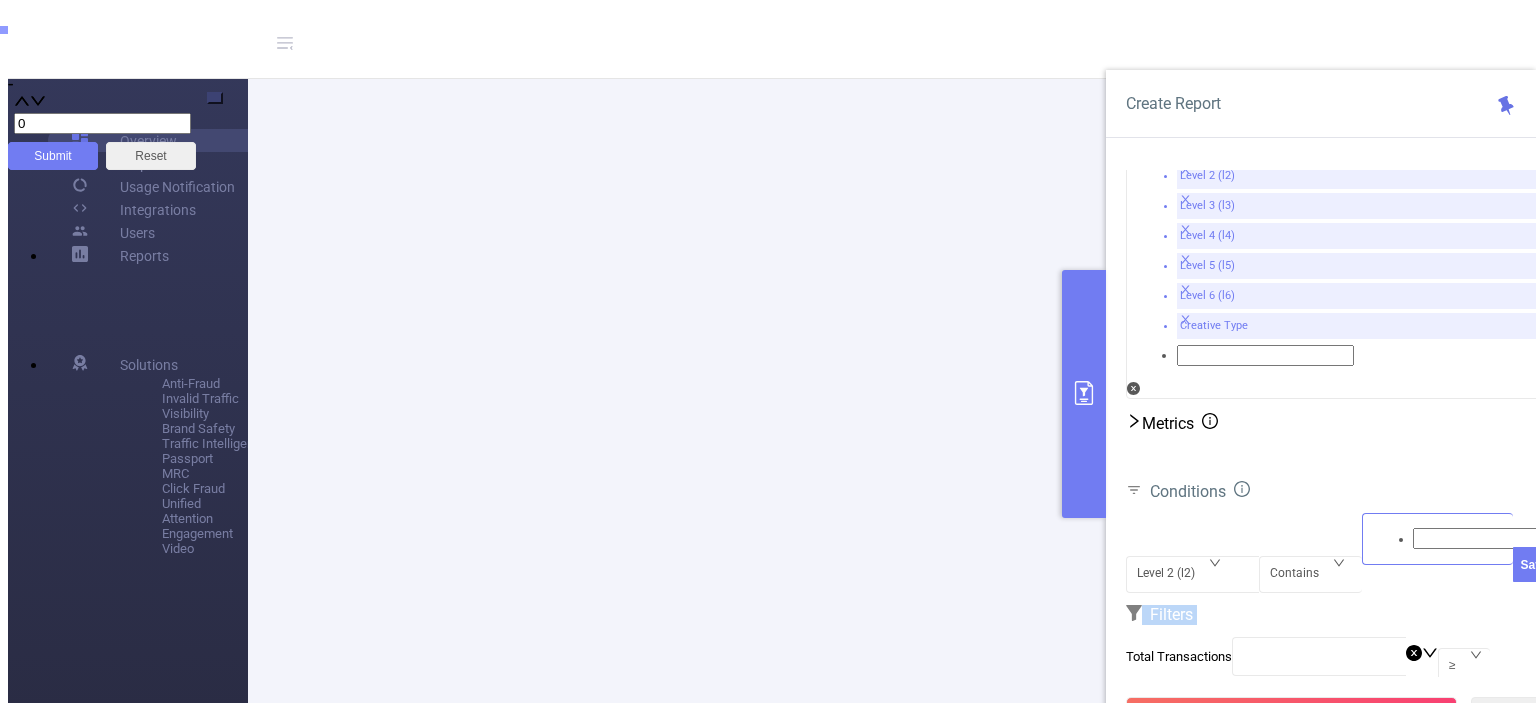 click at bounding box center [1438, 539] 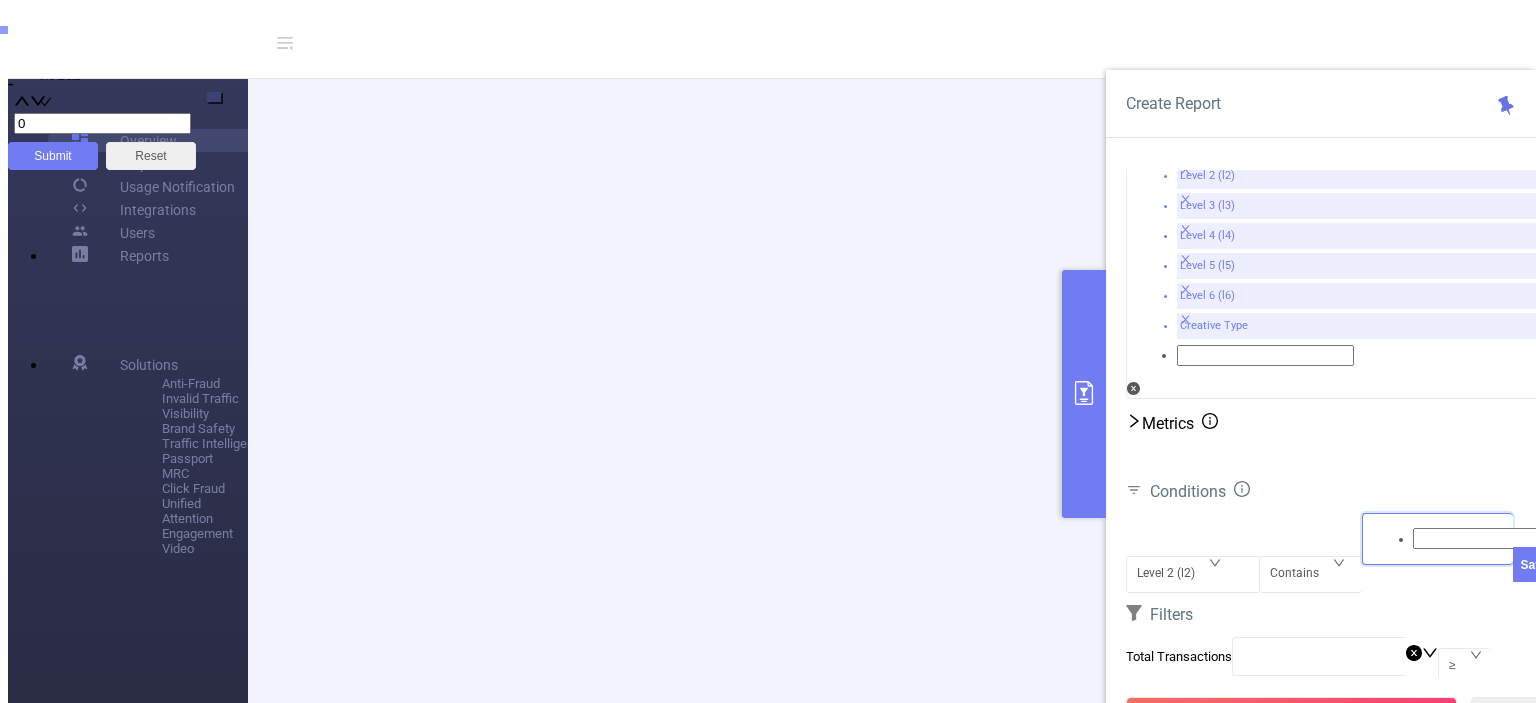 paste on "[NUMBER] [NUMBER]	[NUMBER] [NUMBER]" 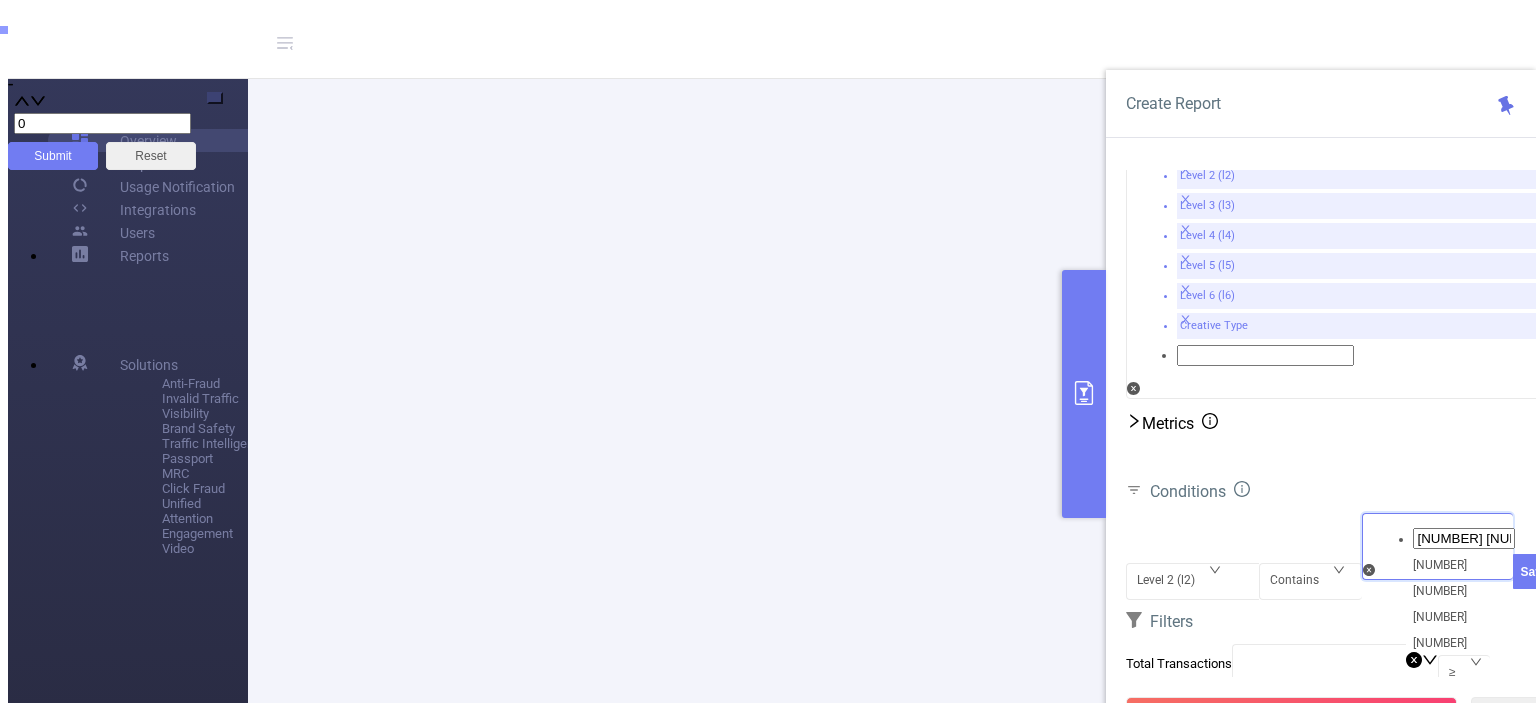 click on "[NUMBER] [NUMBER]	[NUMBER] [NUMBER]" at bounding box center [1464, 538] 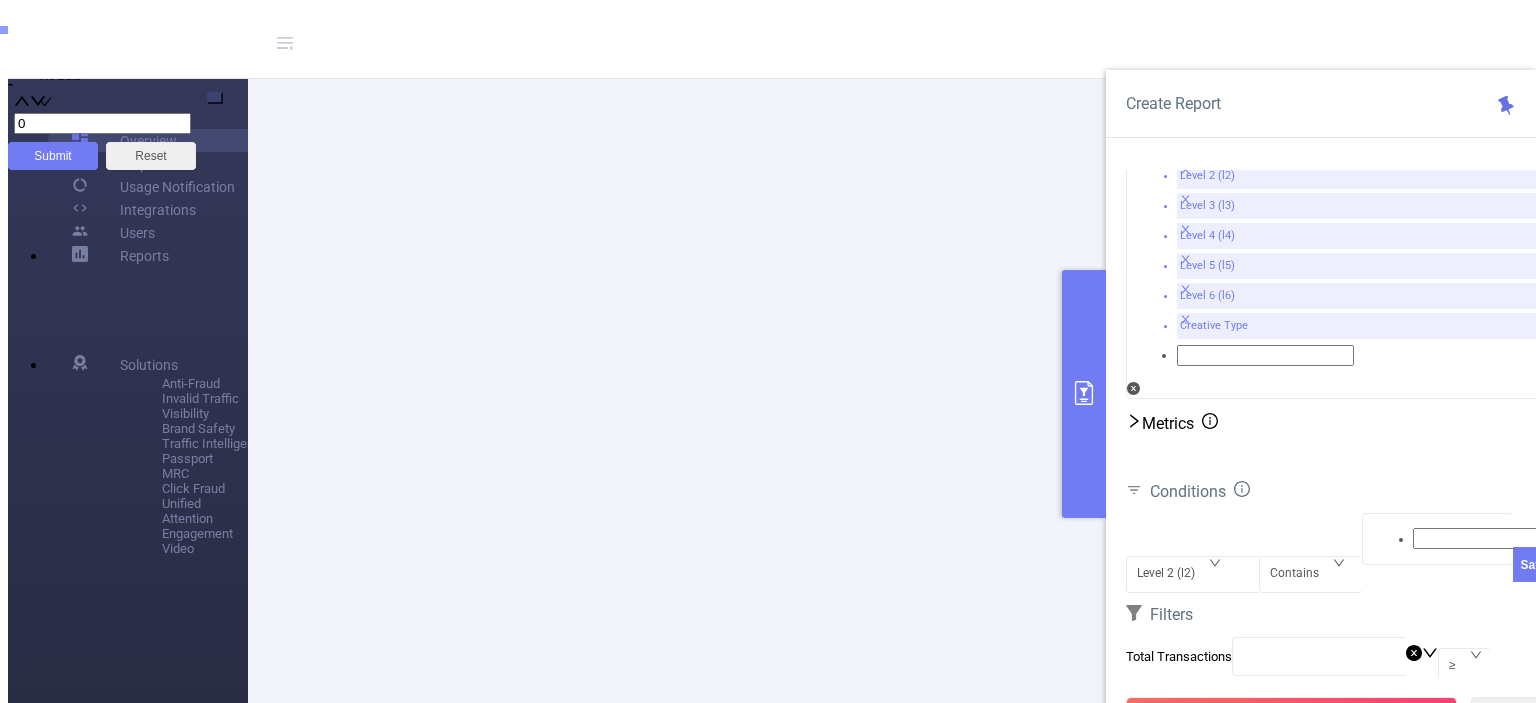 paste on "[NUMBER]" 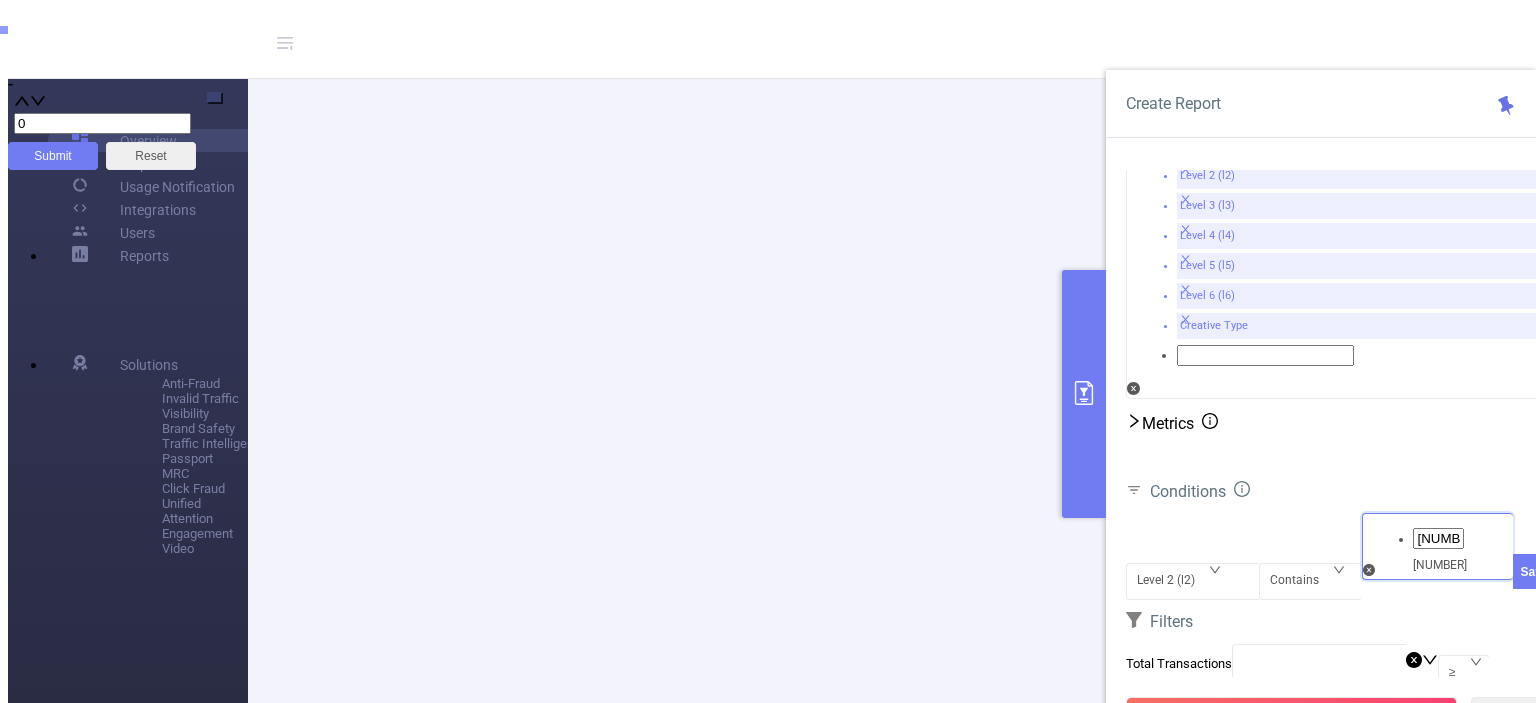 click on "[NUMBER]" at bounding box center [788, 20] 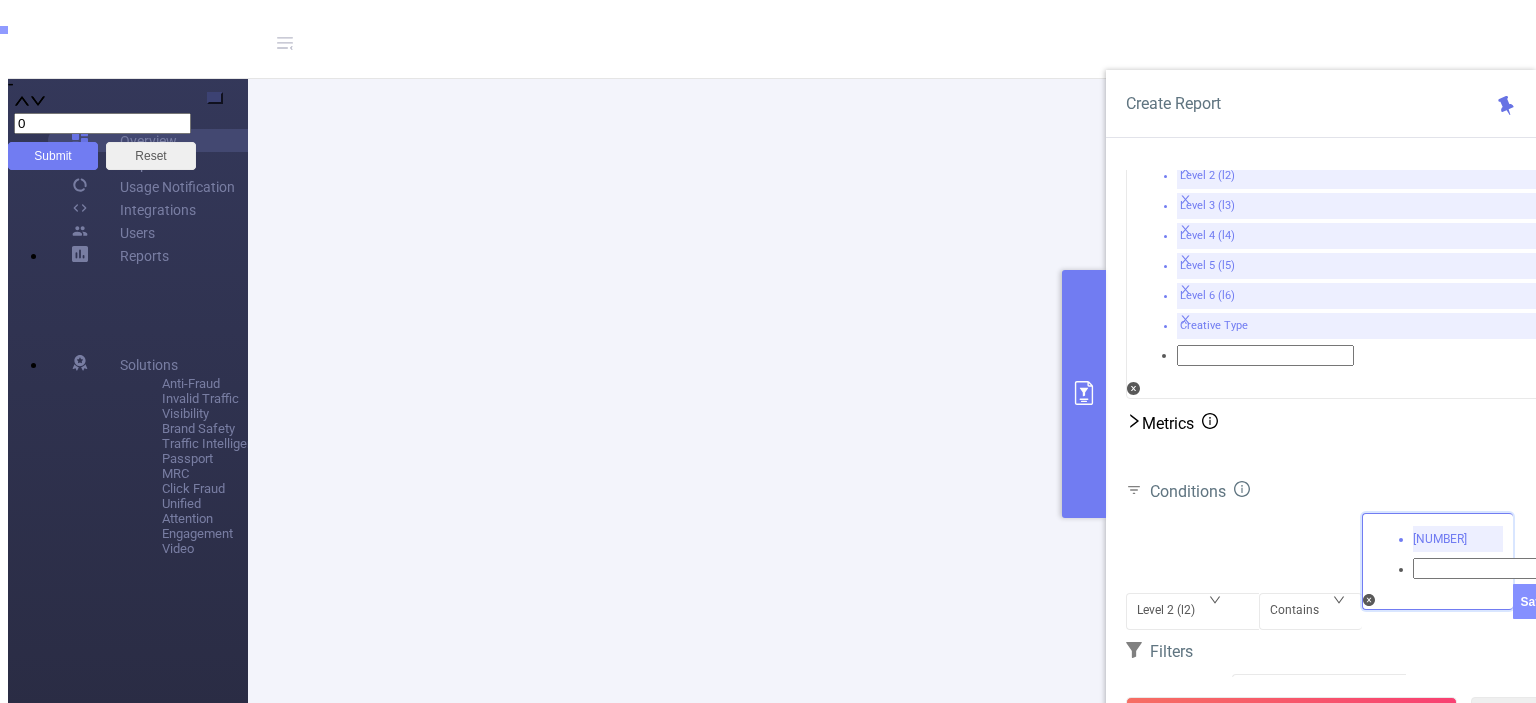 click on "Save" at bounding box center (1534, 601) 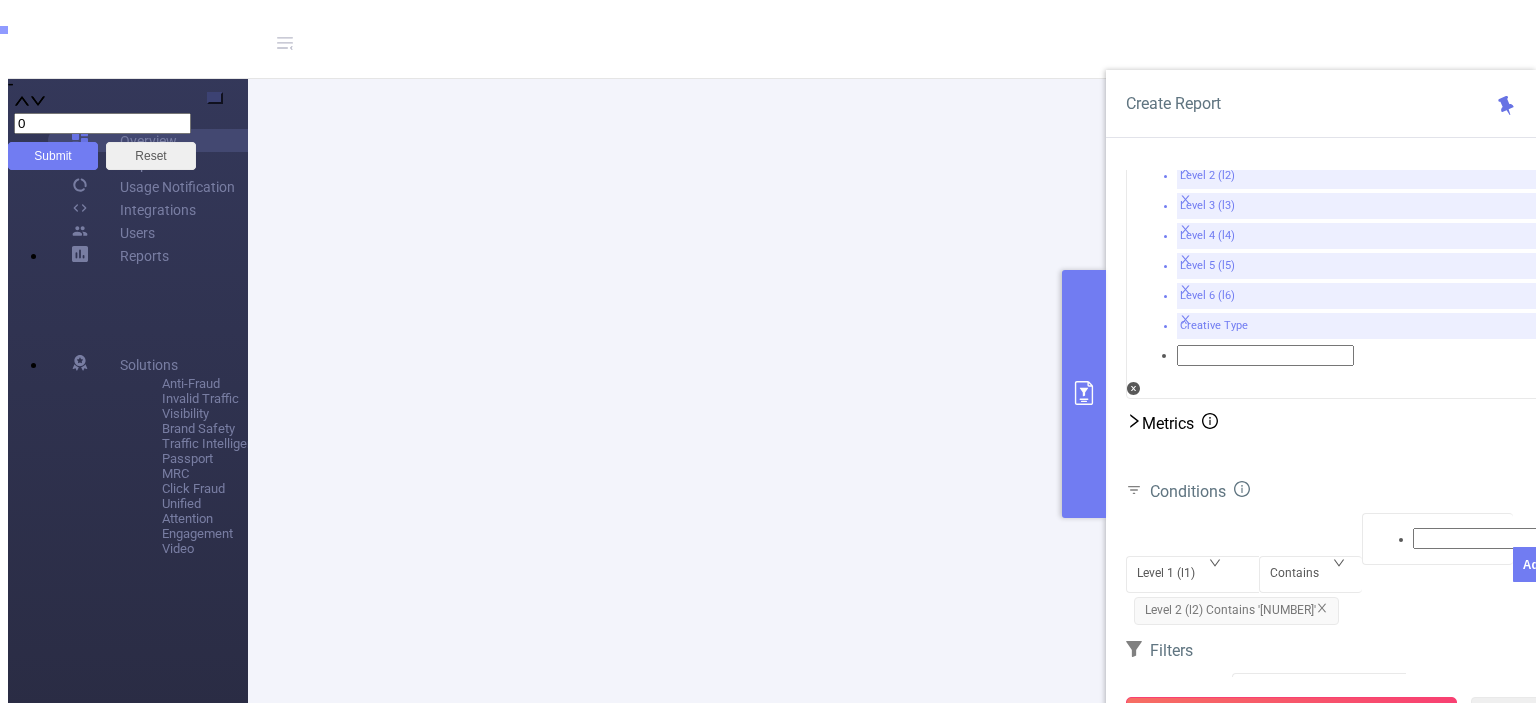 click on "Run Report" at bounding box center [1291, 715] 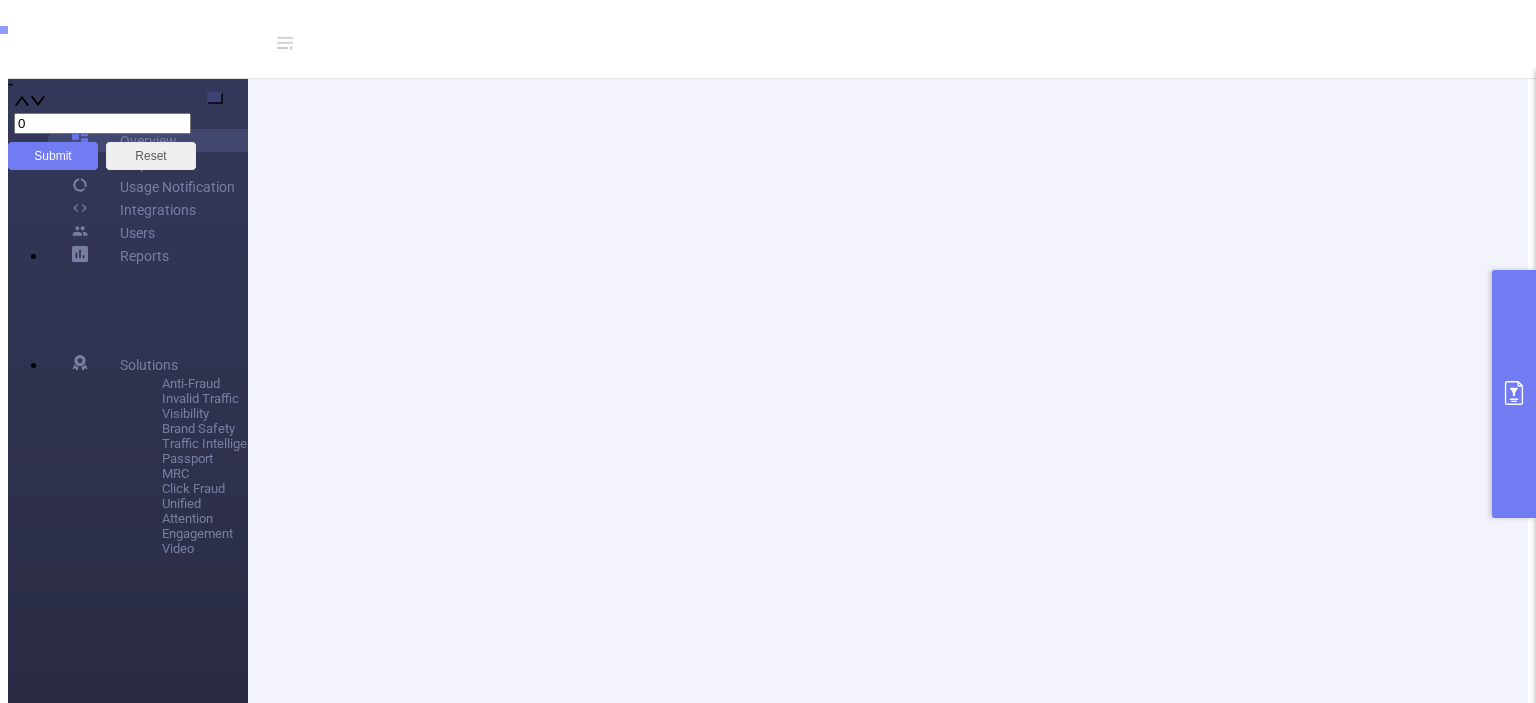 click at bounding box center (2448, 3060) 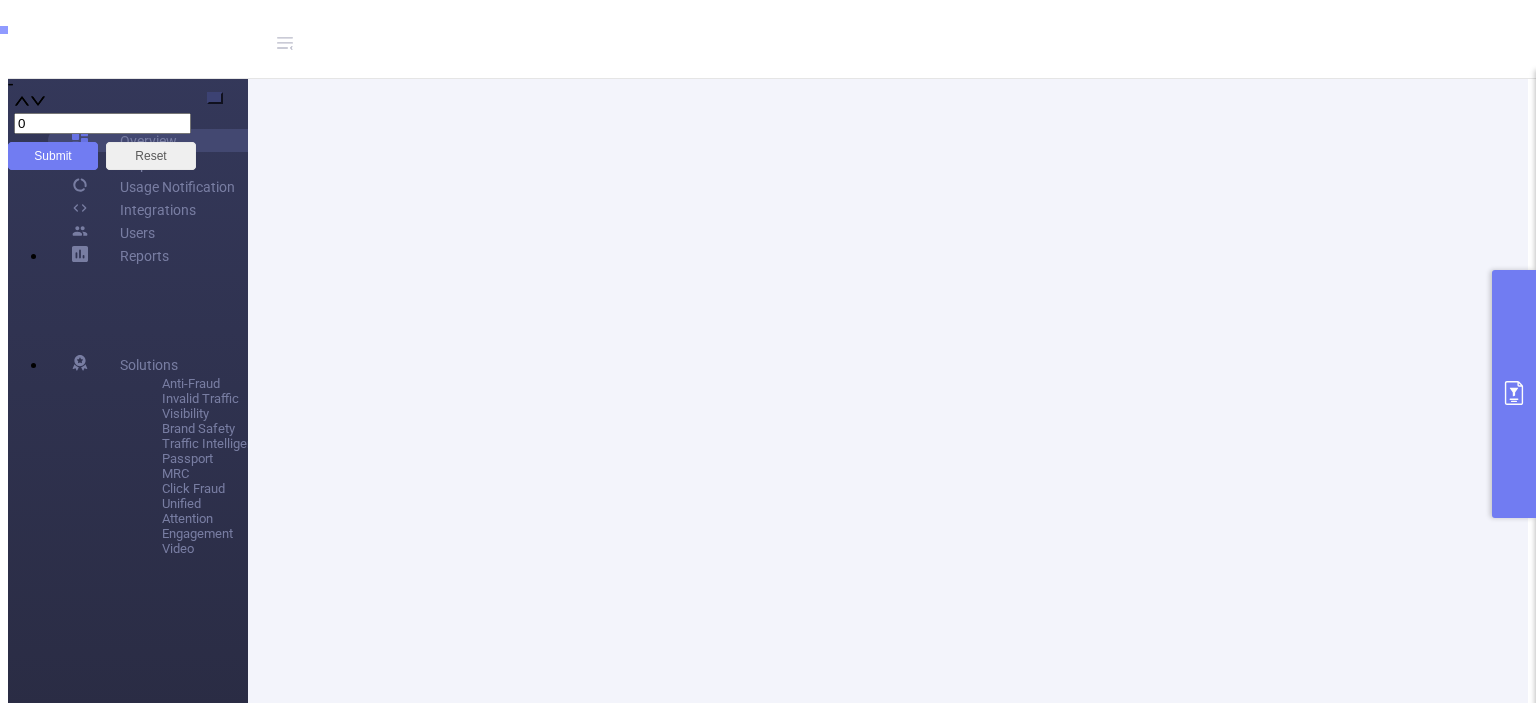 click on "Export" at bounding box center [101, 945] 